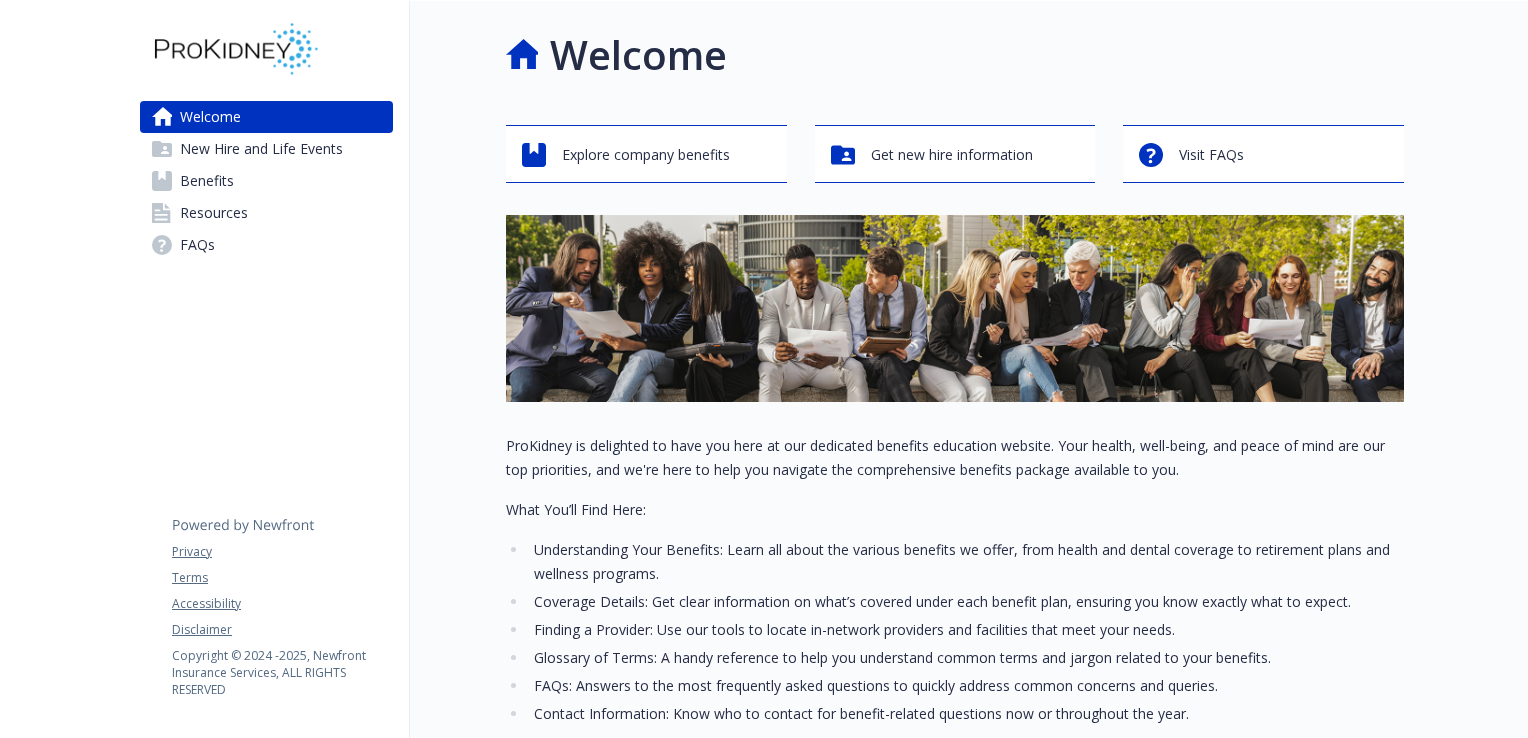 scroll, scrollTop: 0, scrollLeft: 0, axis: both 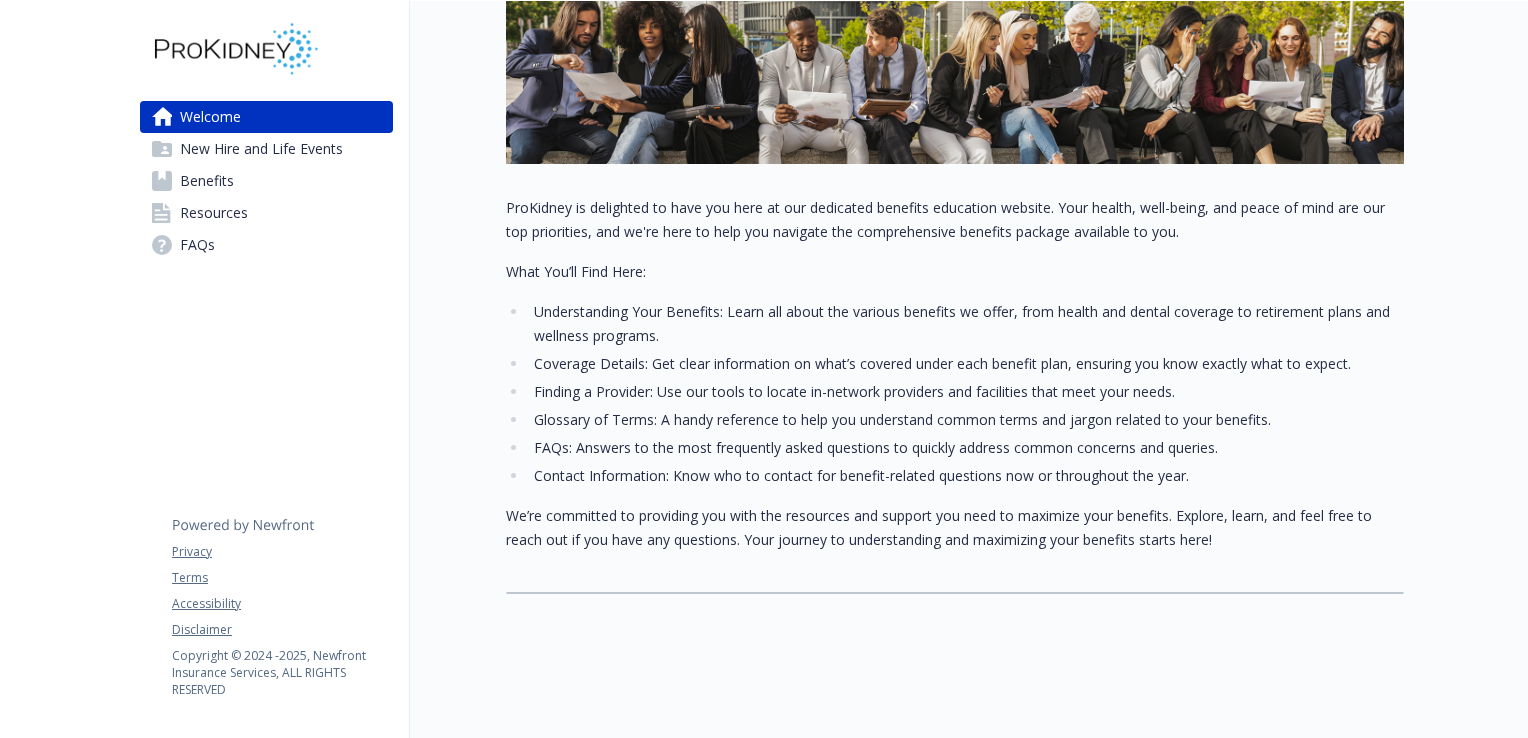 click on "New Hire and Life Events" at bounding box center [261, 149] 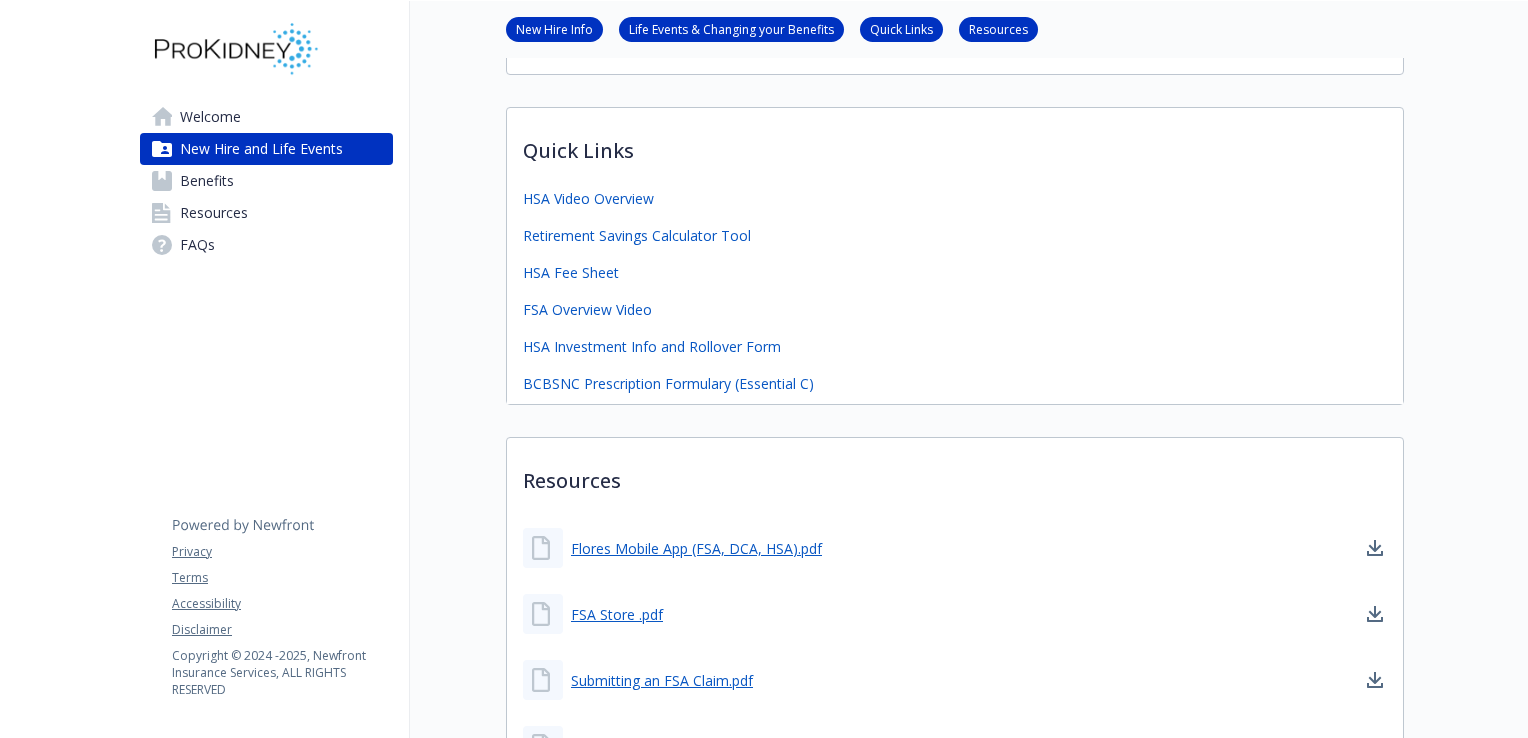 scroll, scrollTop: 0, scrollLeft: 0, axis: both 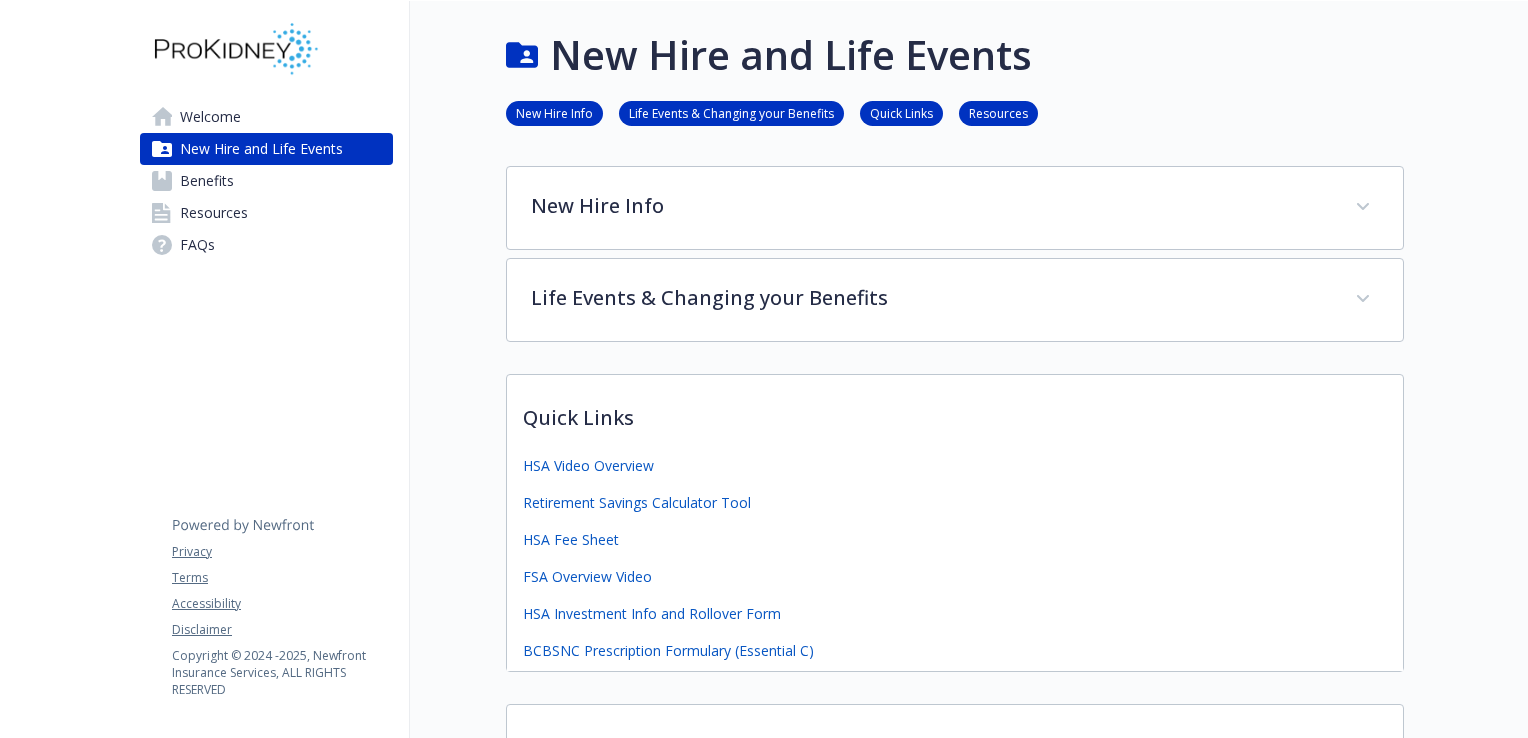 click on "Benefits" at bounding box center (207, 181) 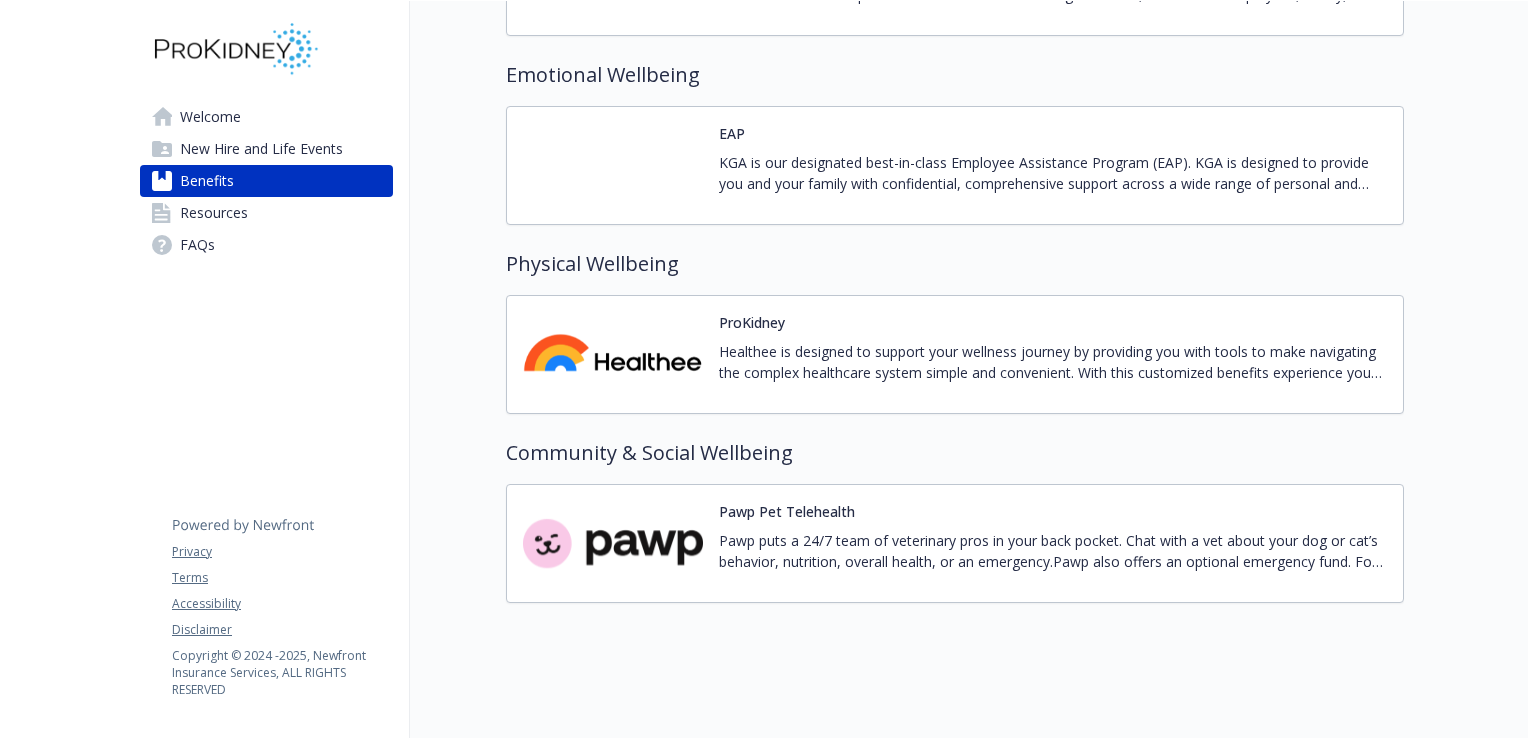 scroll, scrollTop: 2535, scrollLeft: 0, axis: vertical 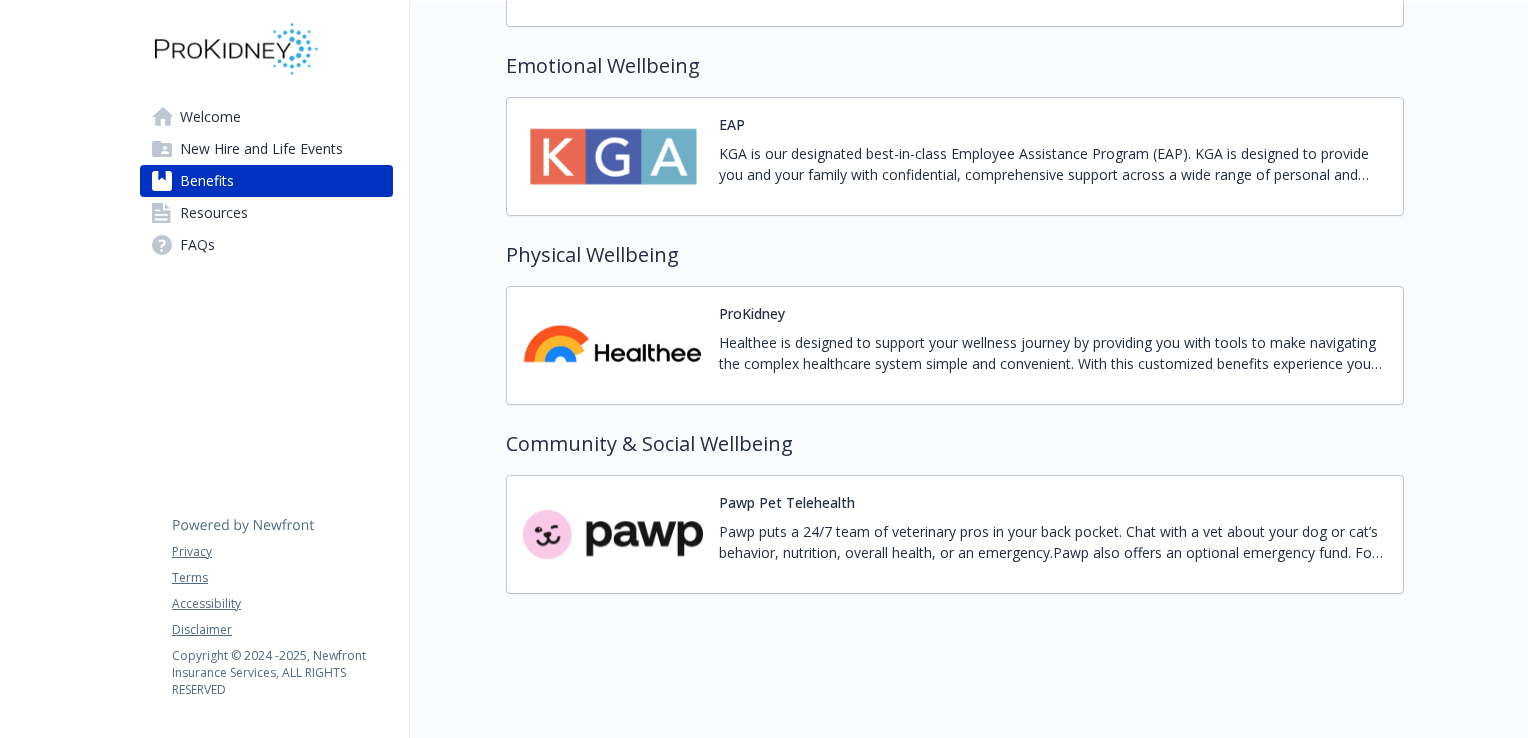 click on "Resources" at bounding box center (214, 213) 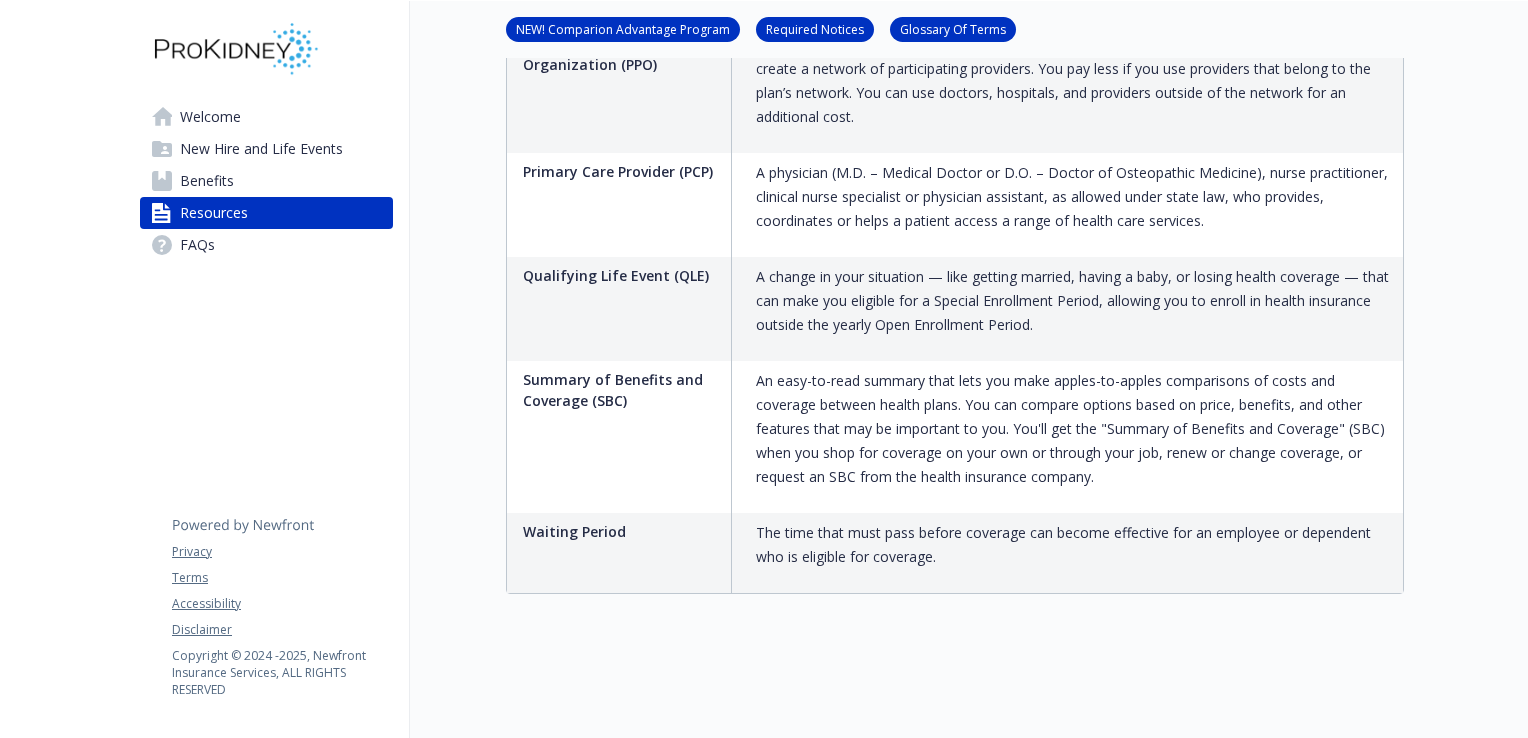 scroll, scrollTop: 2722, scrollLeft: 0, axis: vertical 